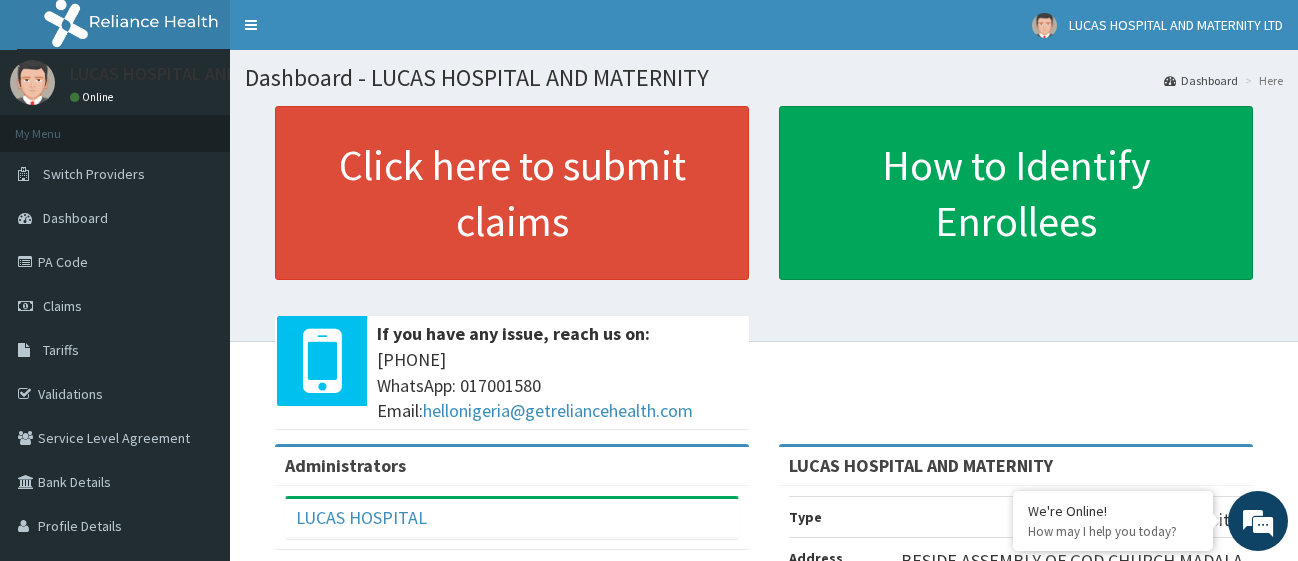 scroll, scrollTop: 0, scrollLeft: 0, axis: both 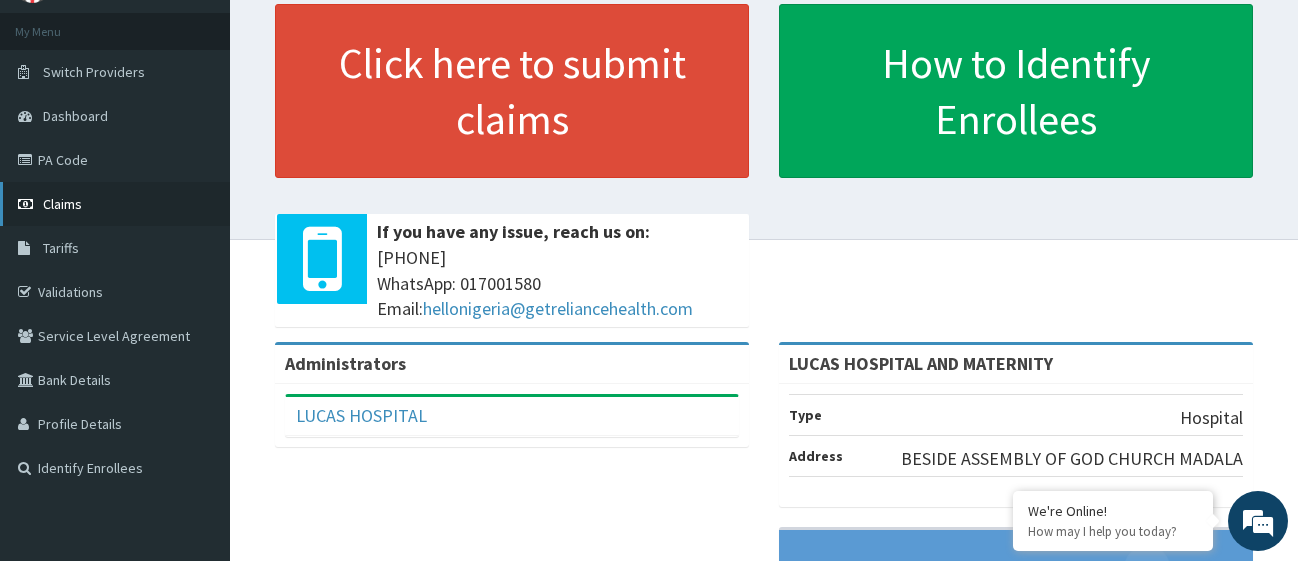 click on "Claims" at bounding box center (62, 204) 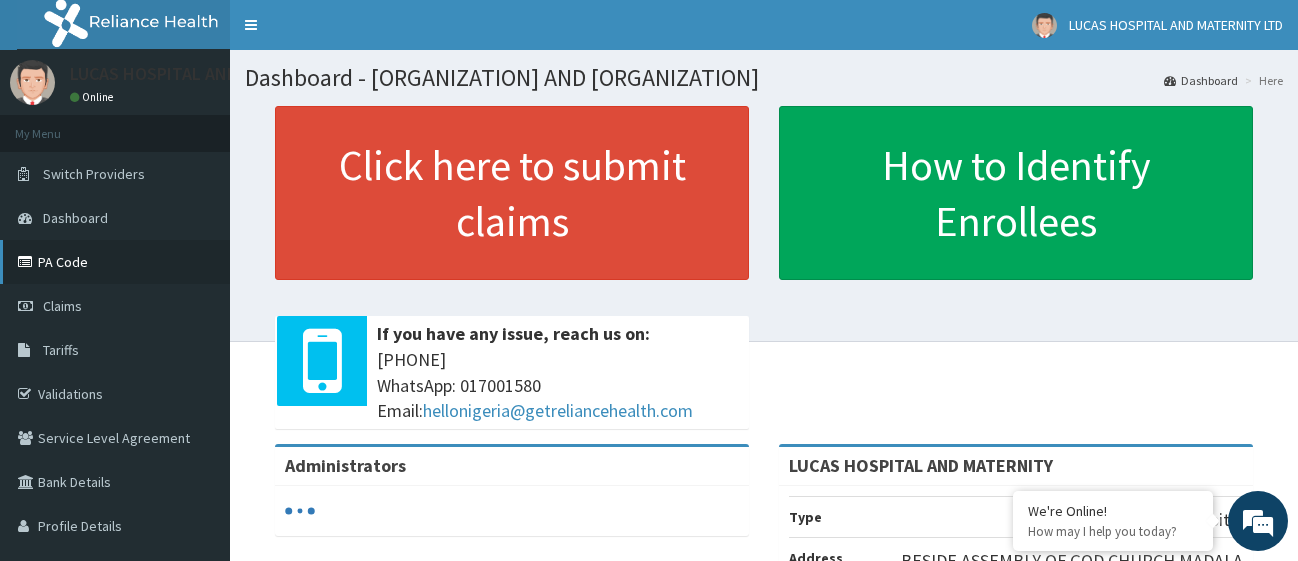 scroll, scrollTop: 0, scrollLeft: 0, axis: both 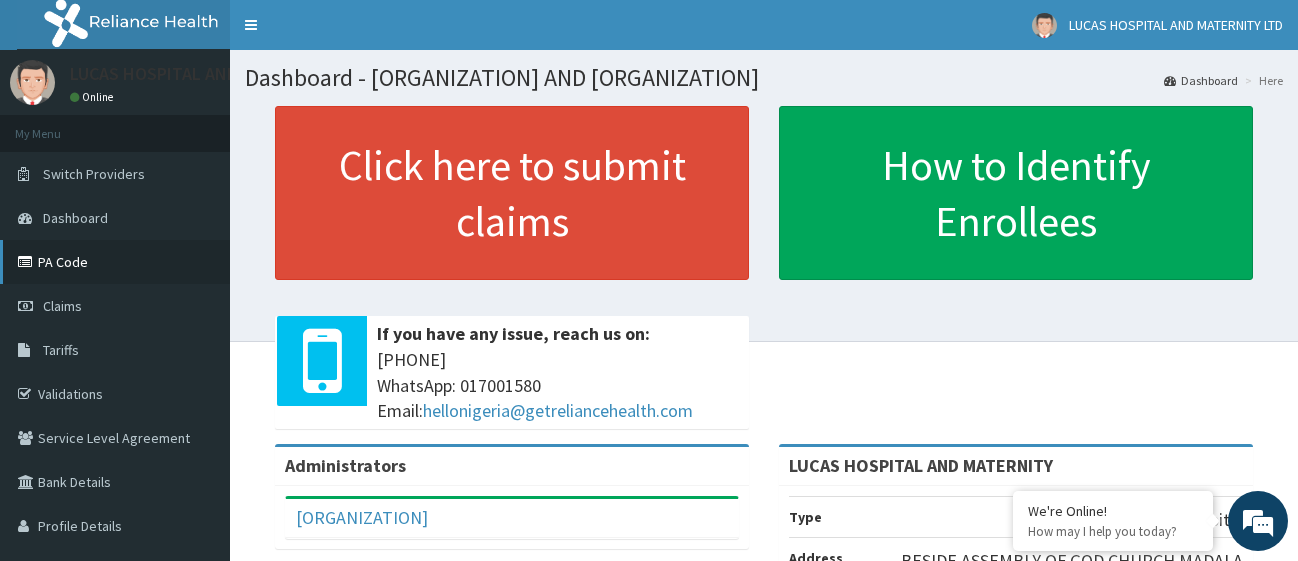 click on "PA Code" at bounding box center (115, 262) 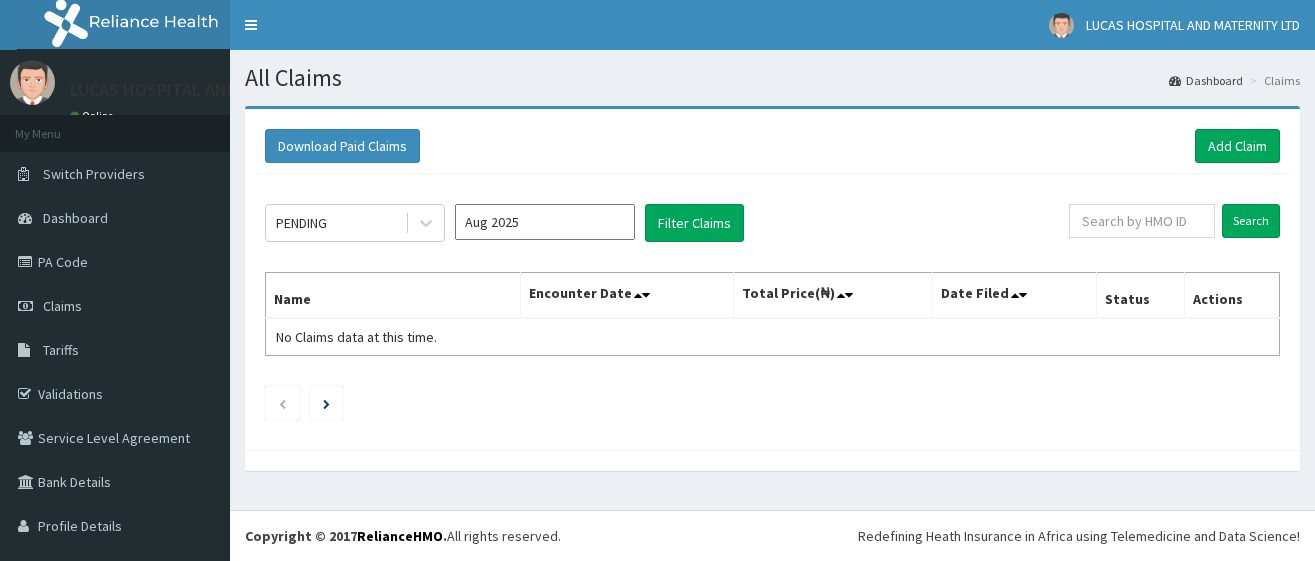 scroll, scrollTop: 0, scrollLeft: 0, axis: both 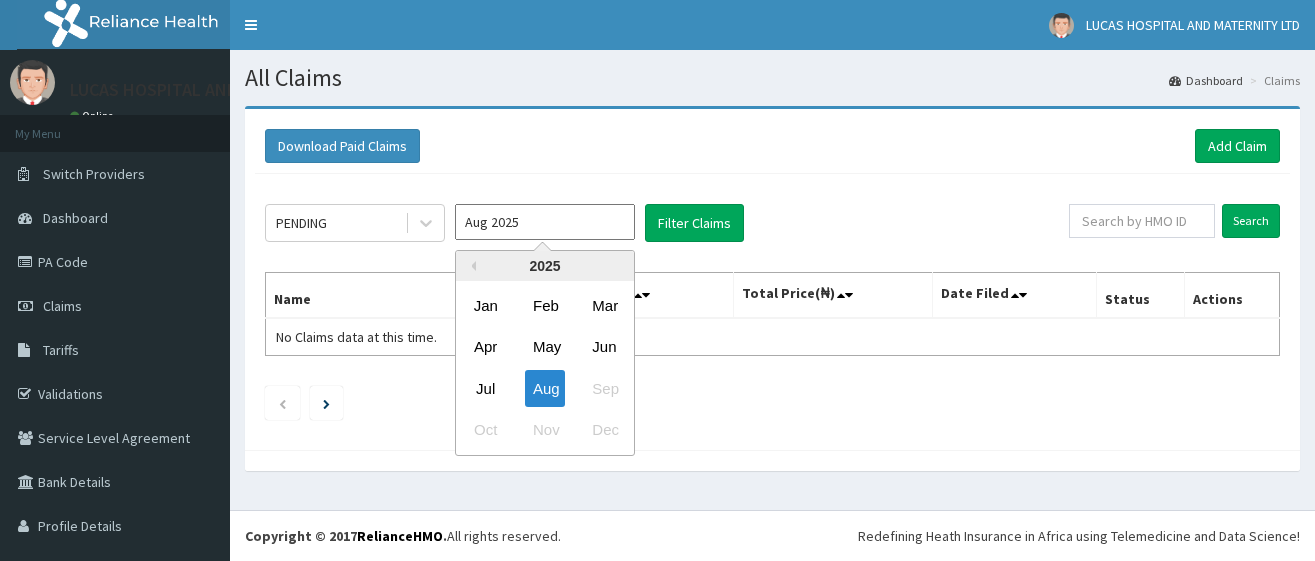 click on "Aug 2025" at bounding box center [545, 222] 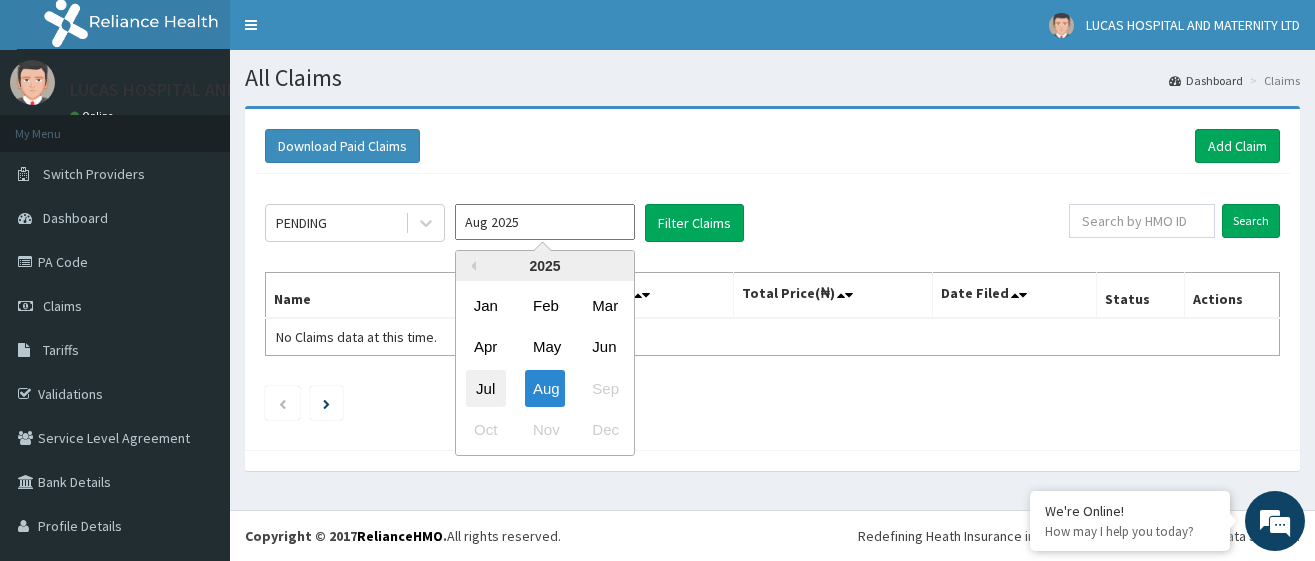 click on "Jul" at bounding box center [486, 388] 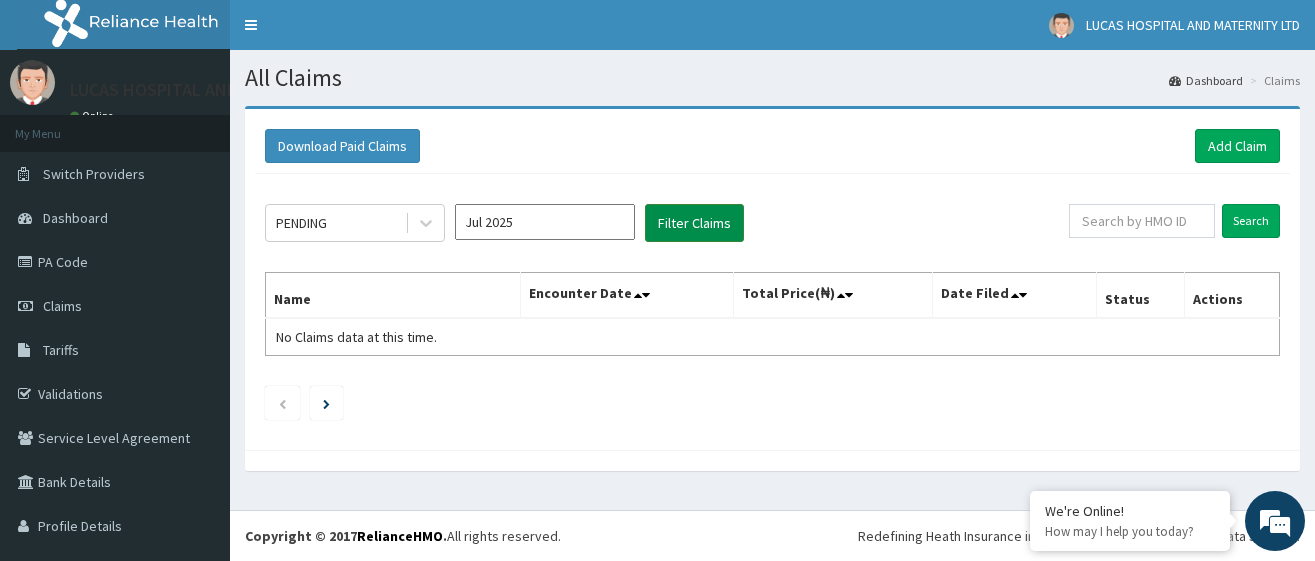 click on "Filter Claims" at bounding box center [694, 223] 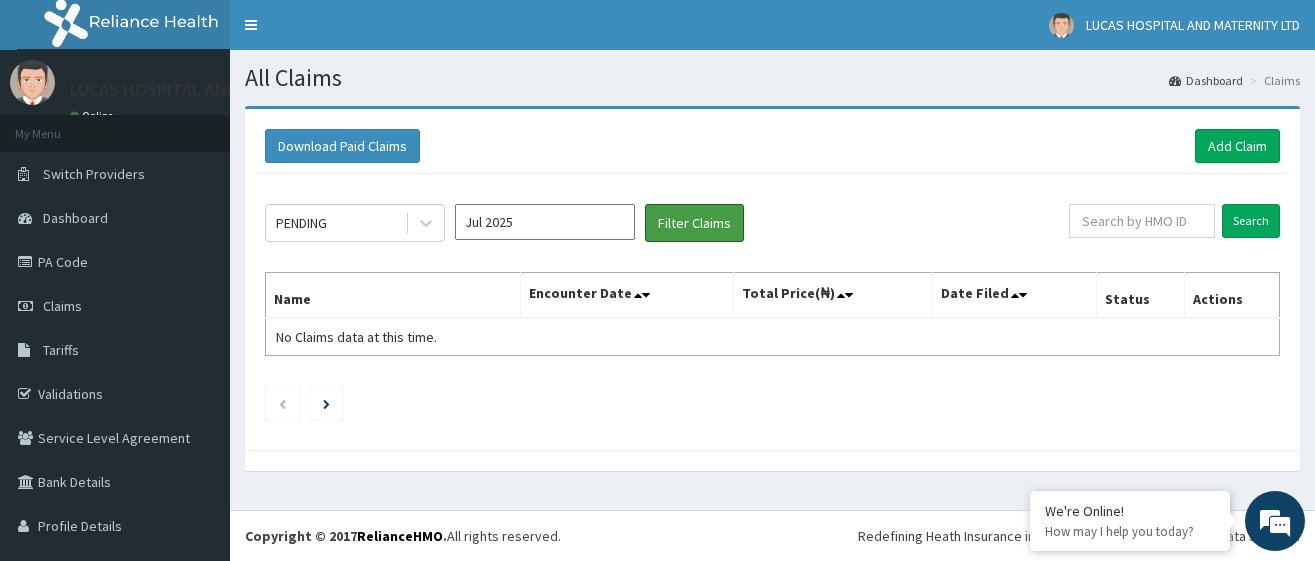drag, startPoint x: 692, startPoint y: 234, endPoint x: 696, endPoint y: 244, distance: 10.770329 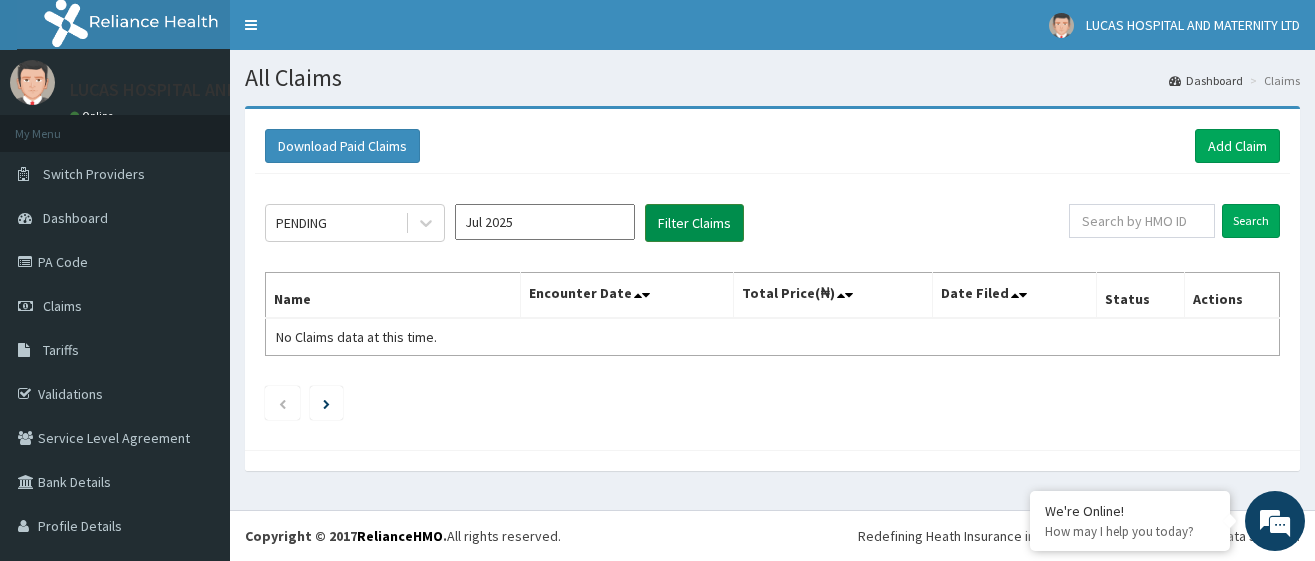 click on "Filter Claims" at bounding box center [694, 223] 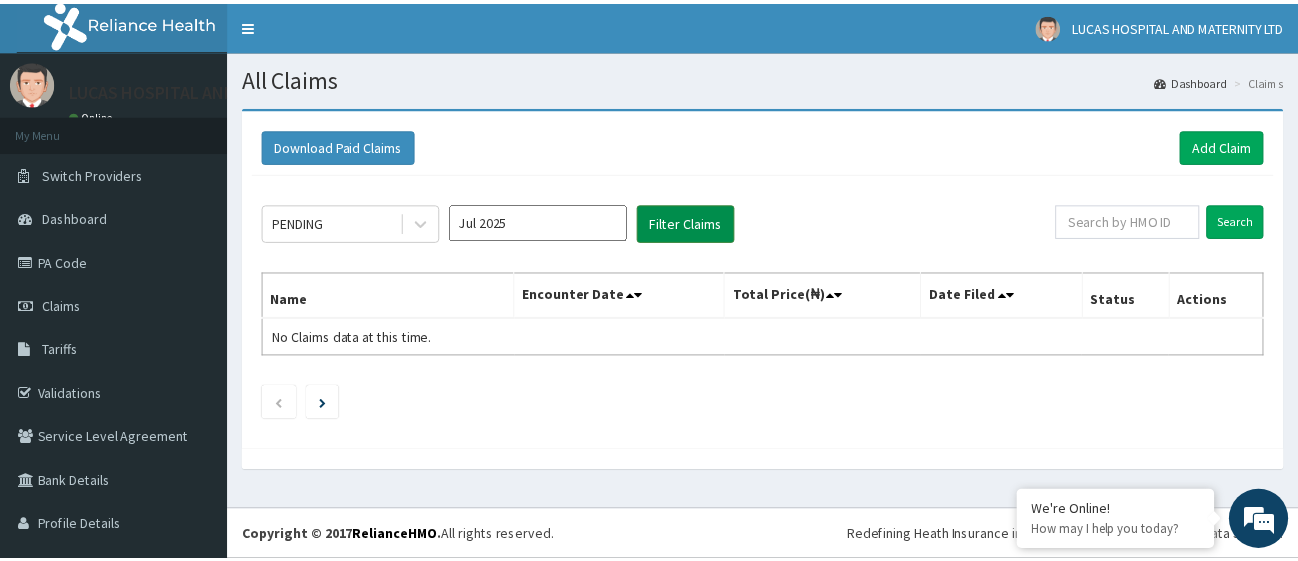 scroll, scrollTop: 0, scrollLeft: 0, axis: both 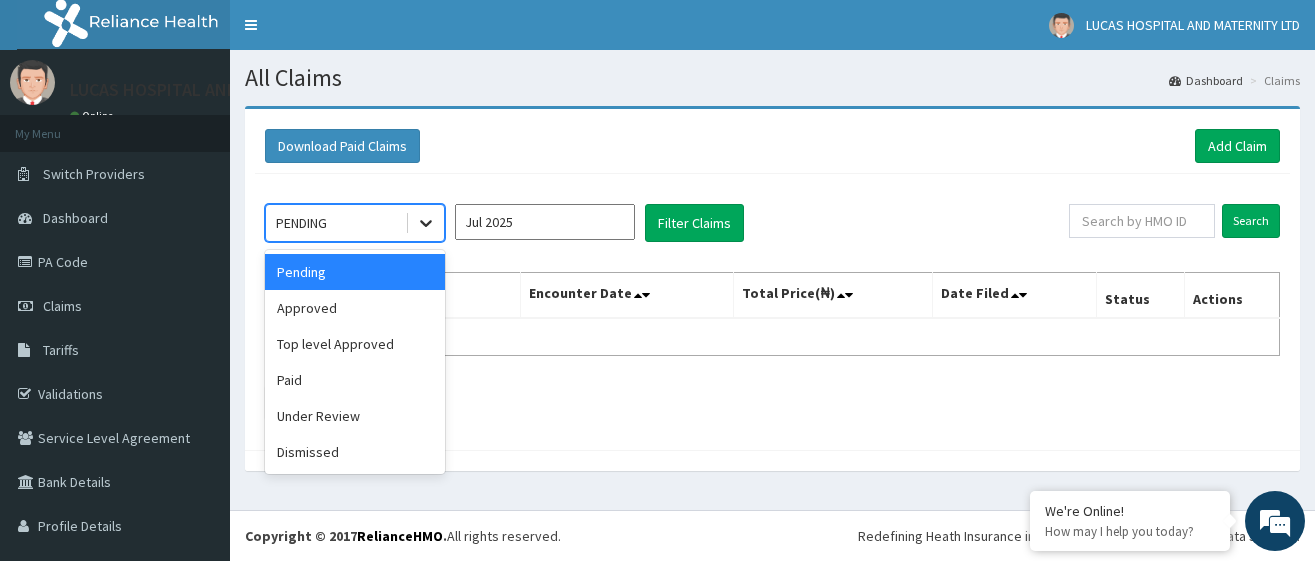 click 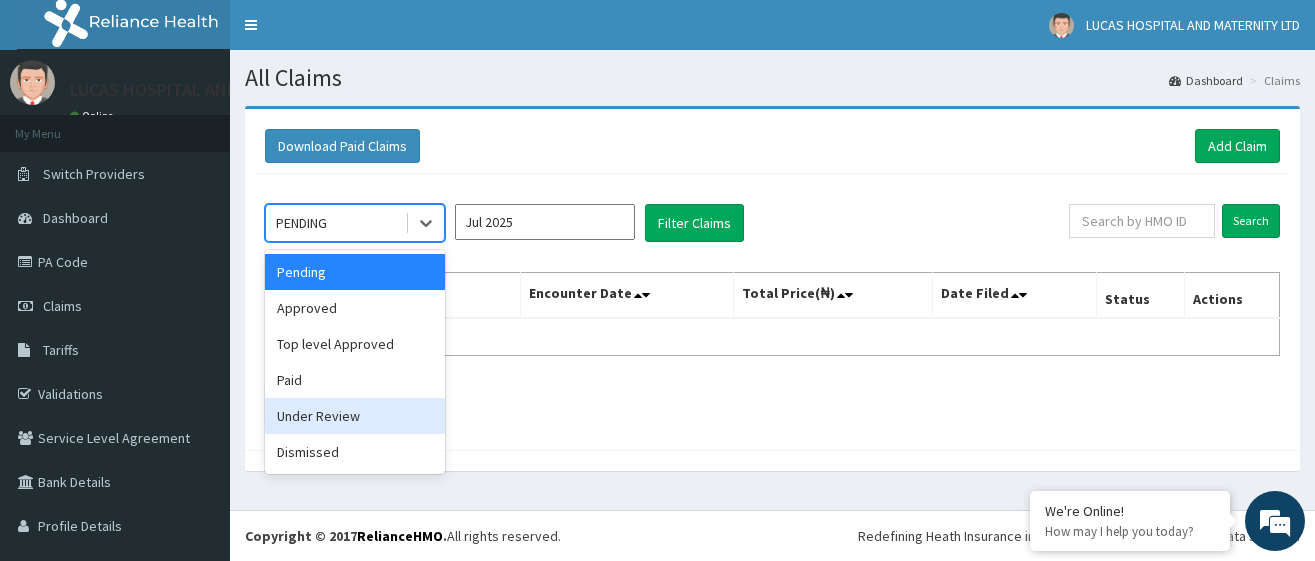 click on "Under Review" at bounding box center (355, 416) 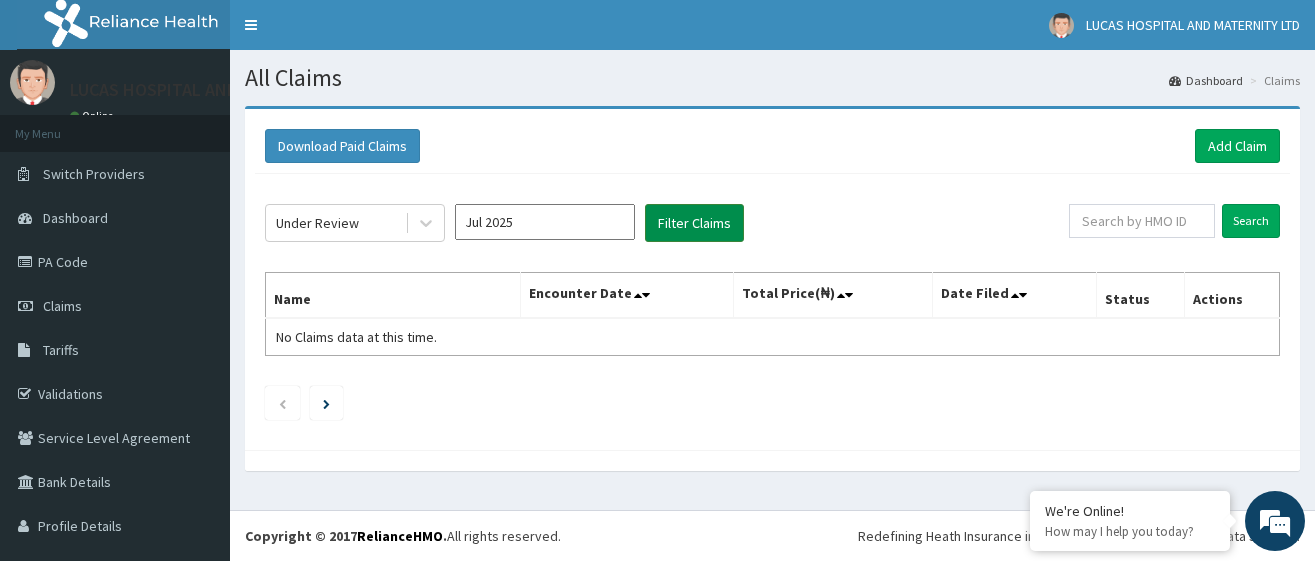 click on "Filter Claims" at bounding box center (694, 223) 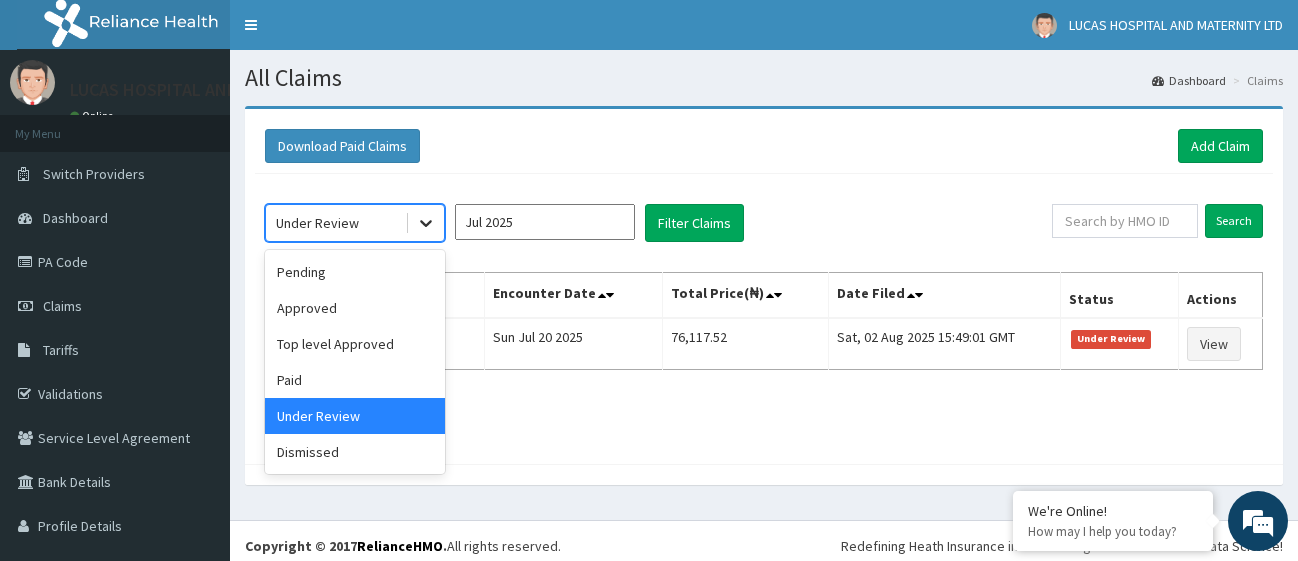 click 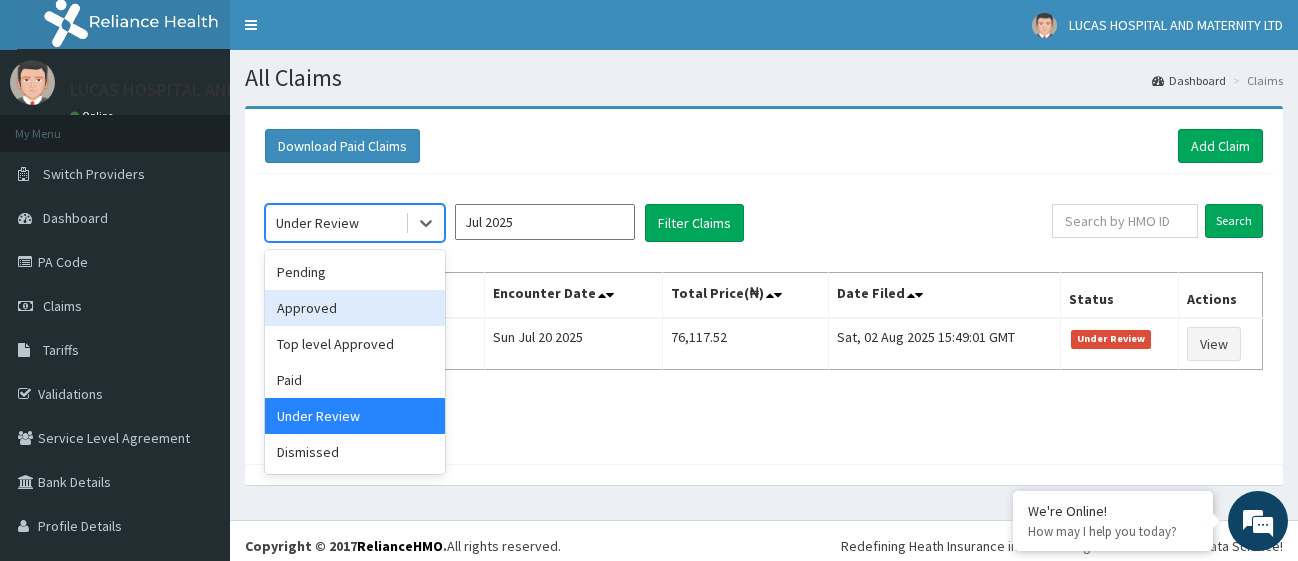 click on "Approved" at bounding box center [355, 308] 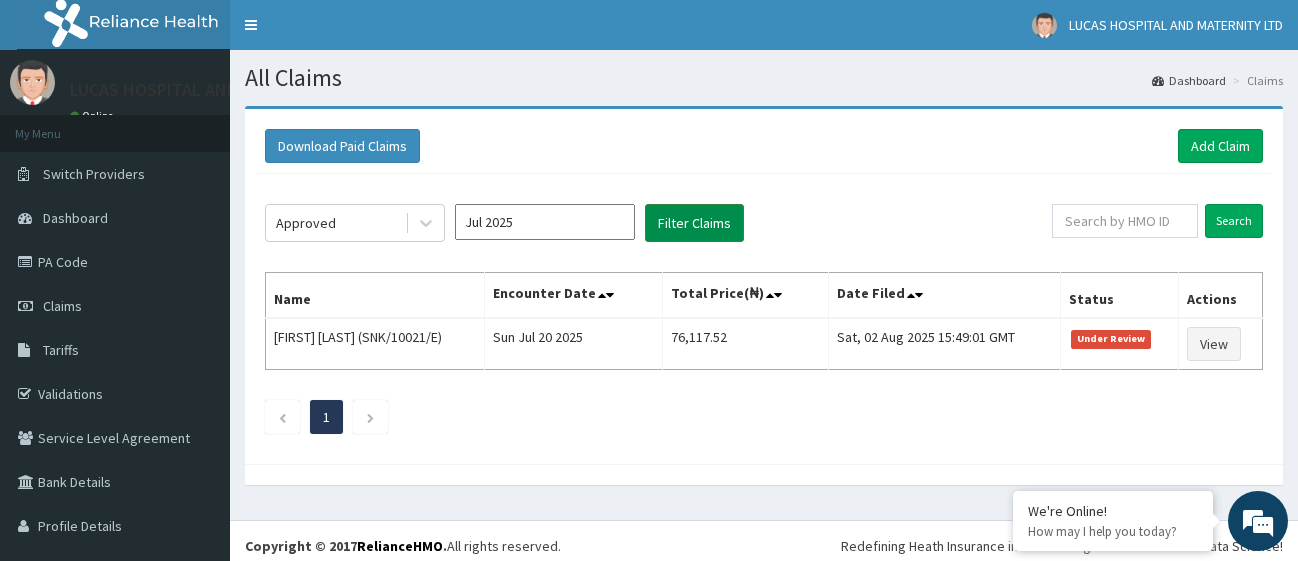 click on "Filter Claims" at bounding box center (694, 223) 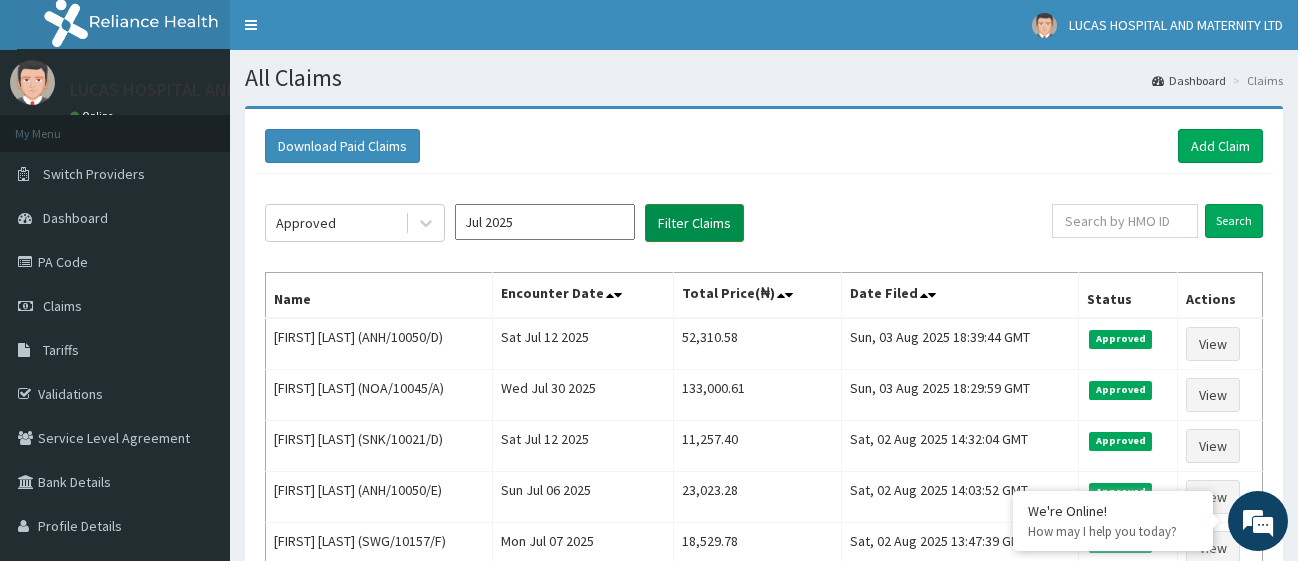 click on "Filter Claims" at bounding box center (694, 223) 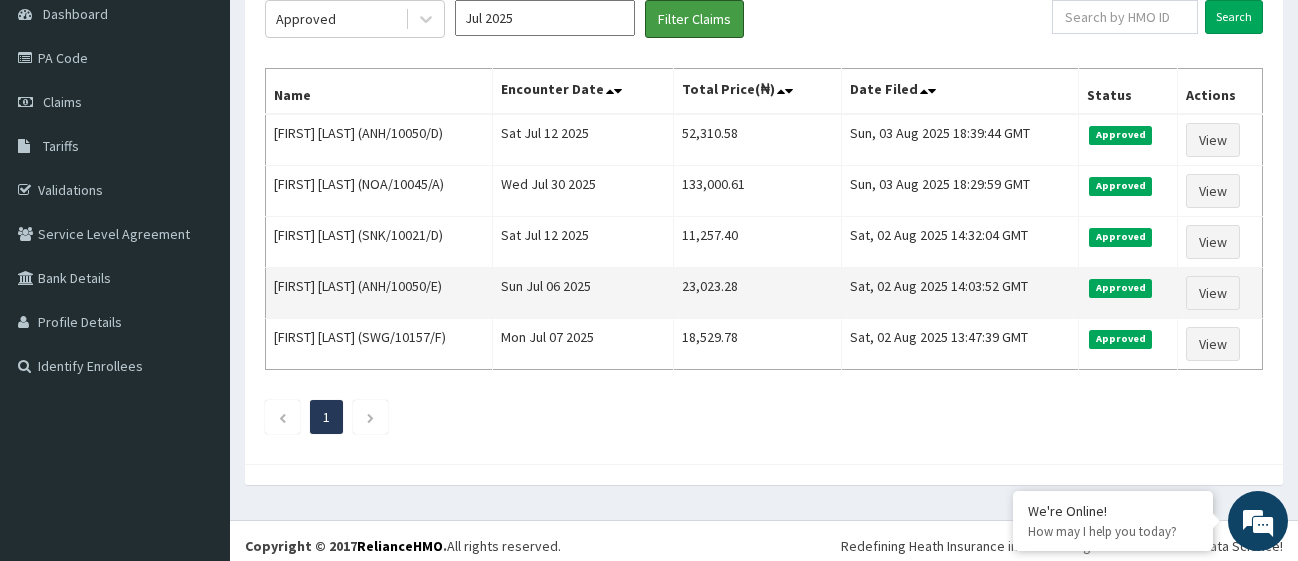 scroll, scrollTop: 102, scrollLeft: 0, axis: vertical 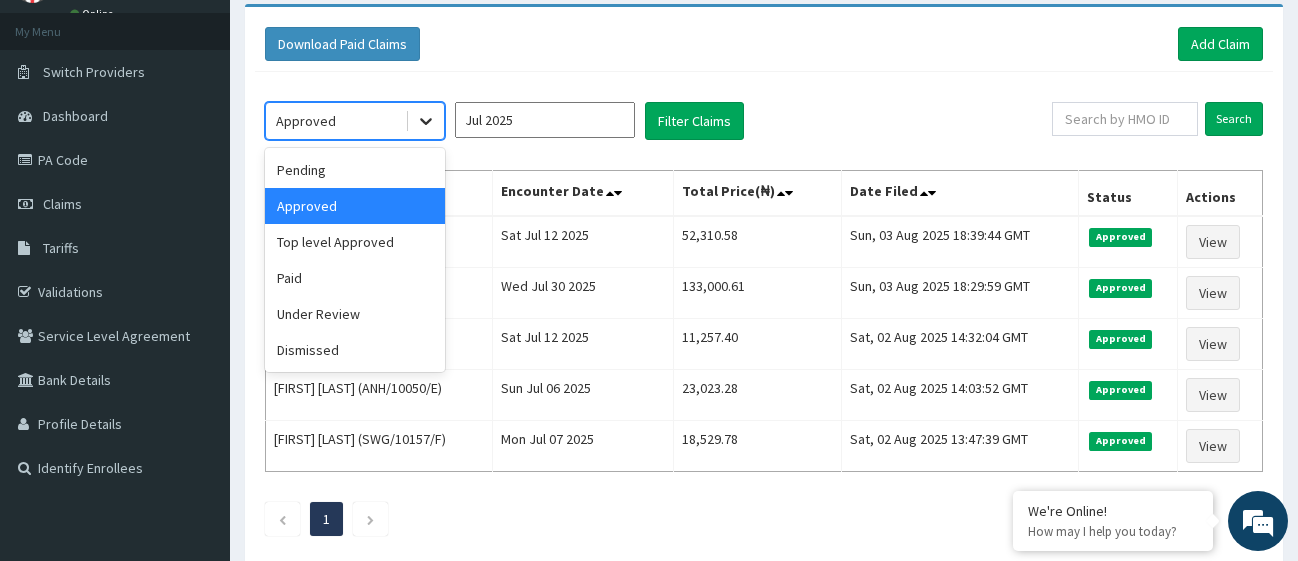 click 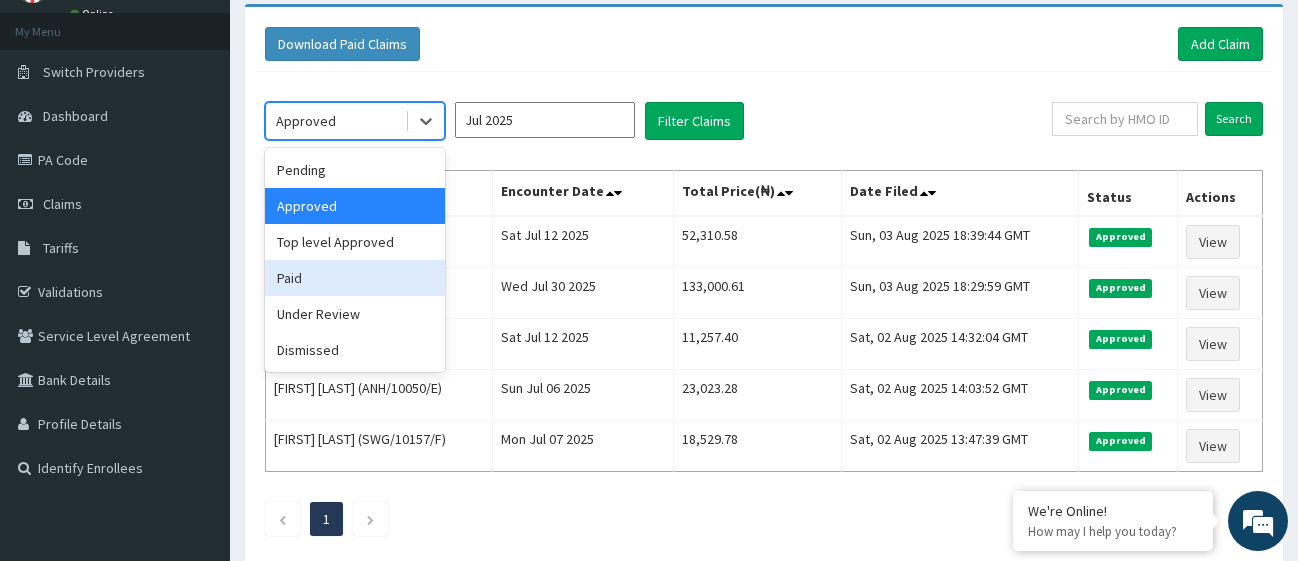 click on "Paid" at bounding box center (355, 278) 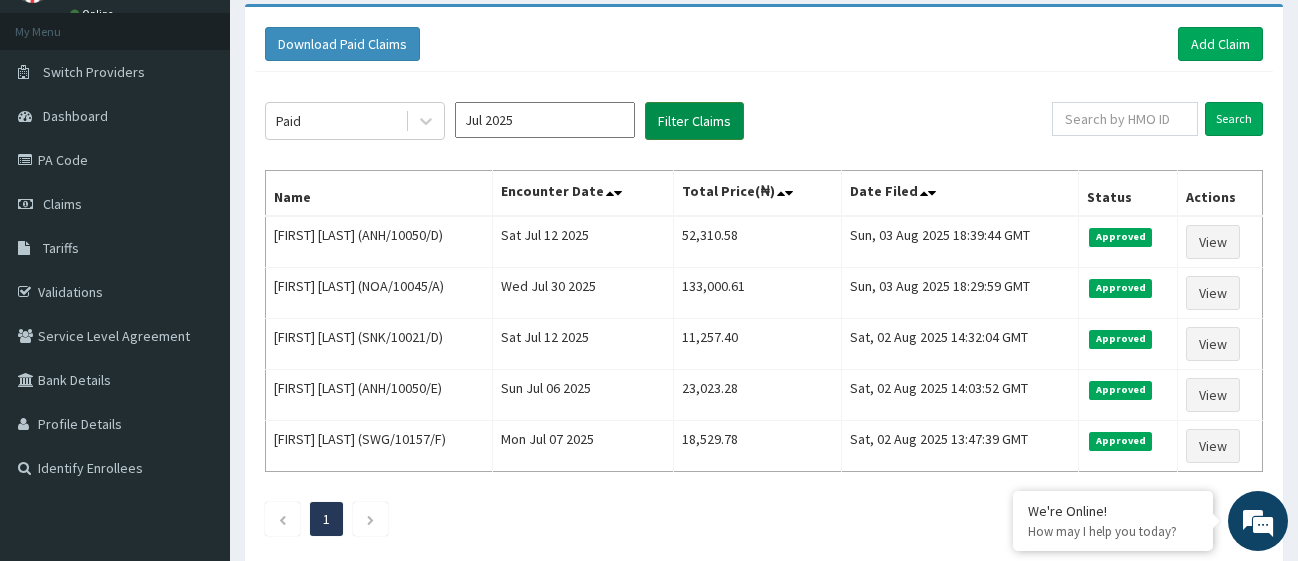 click on "Filter Claims" at bounding box center (694, 121) 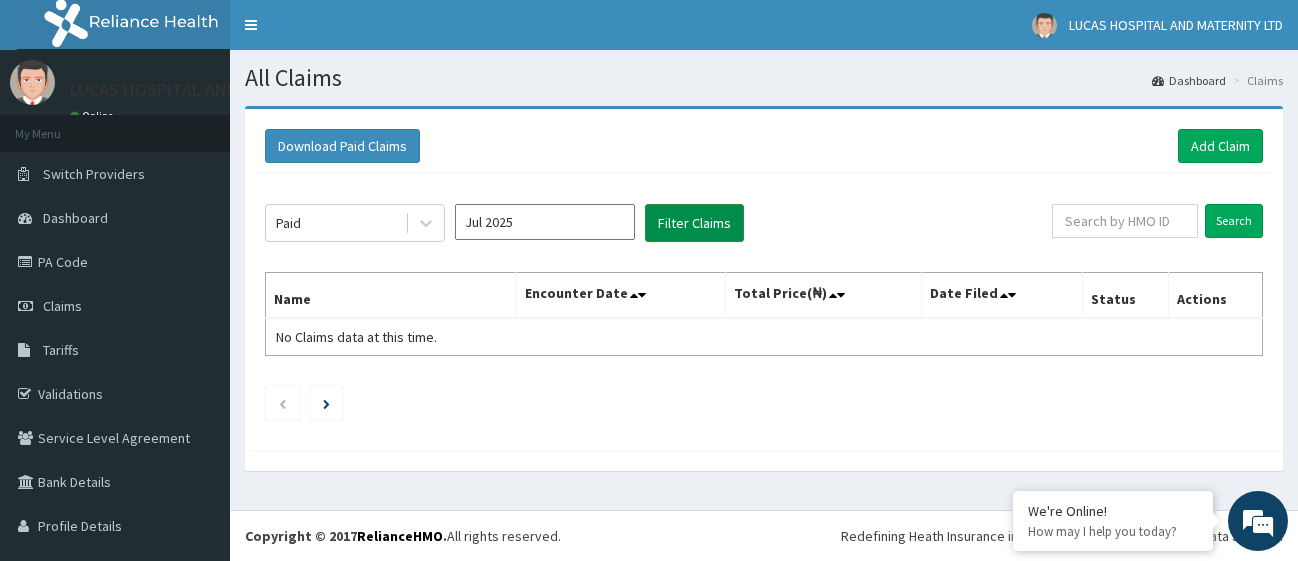scroll, scrollTop: 0, scrollLeft: 0, axis: both 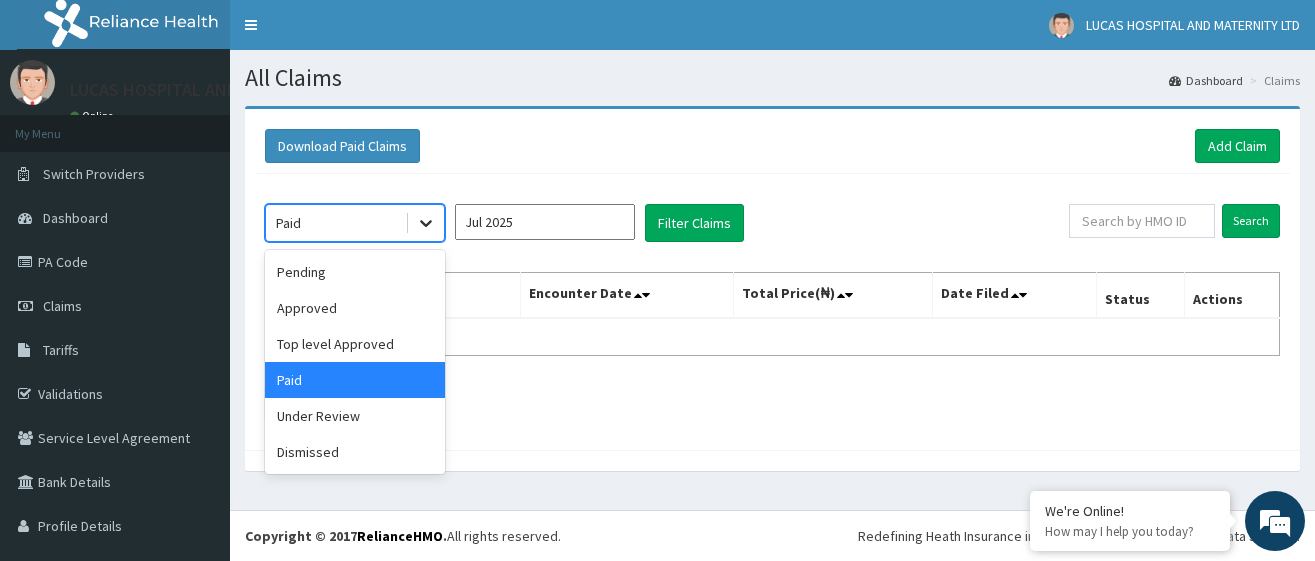 click 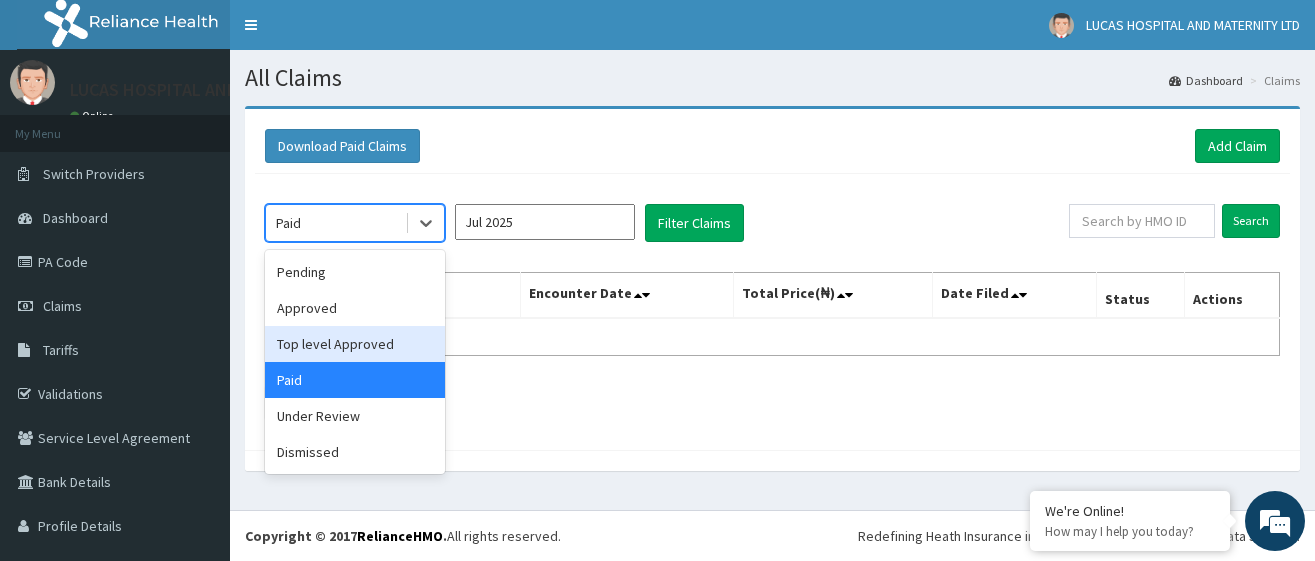 click on "Top level Approved" at bounding box center [355, 344] 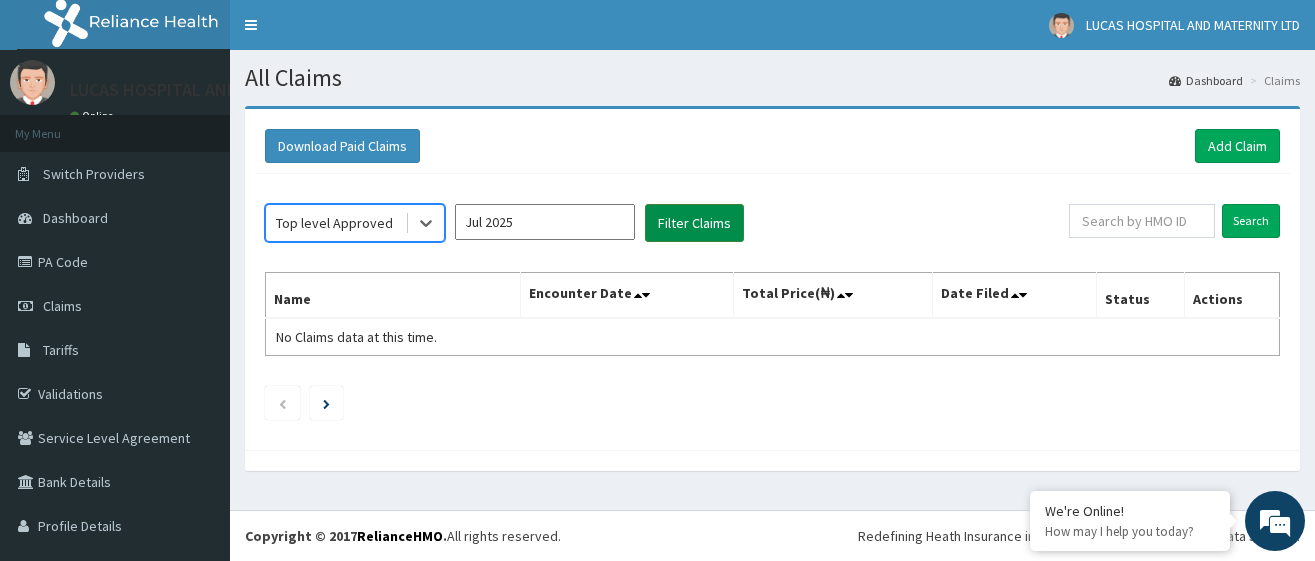 click on "Filter Claims" at bounding box center (694, 223) 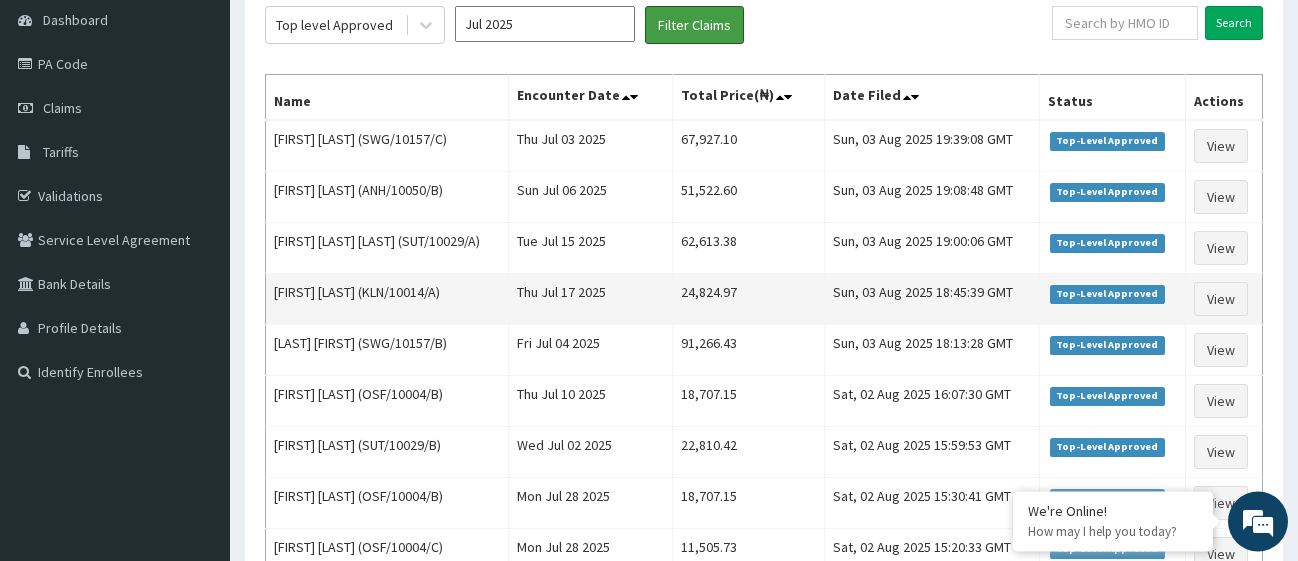 scroll, scrollTop: 163, scrollLeft: 0, axis: vertical 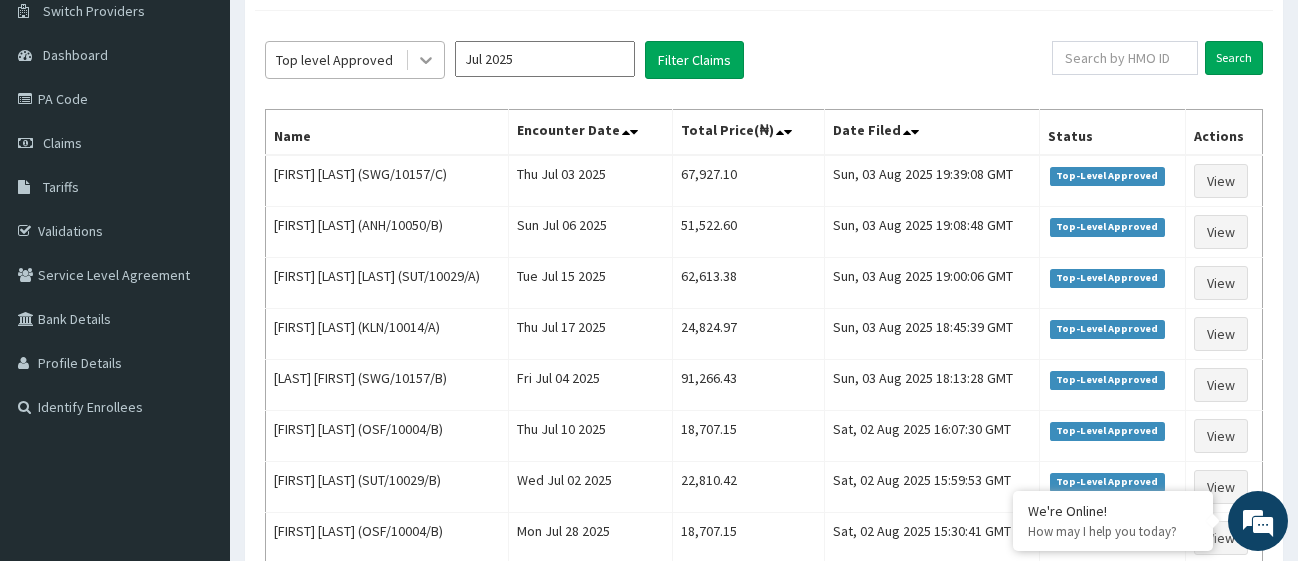 click 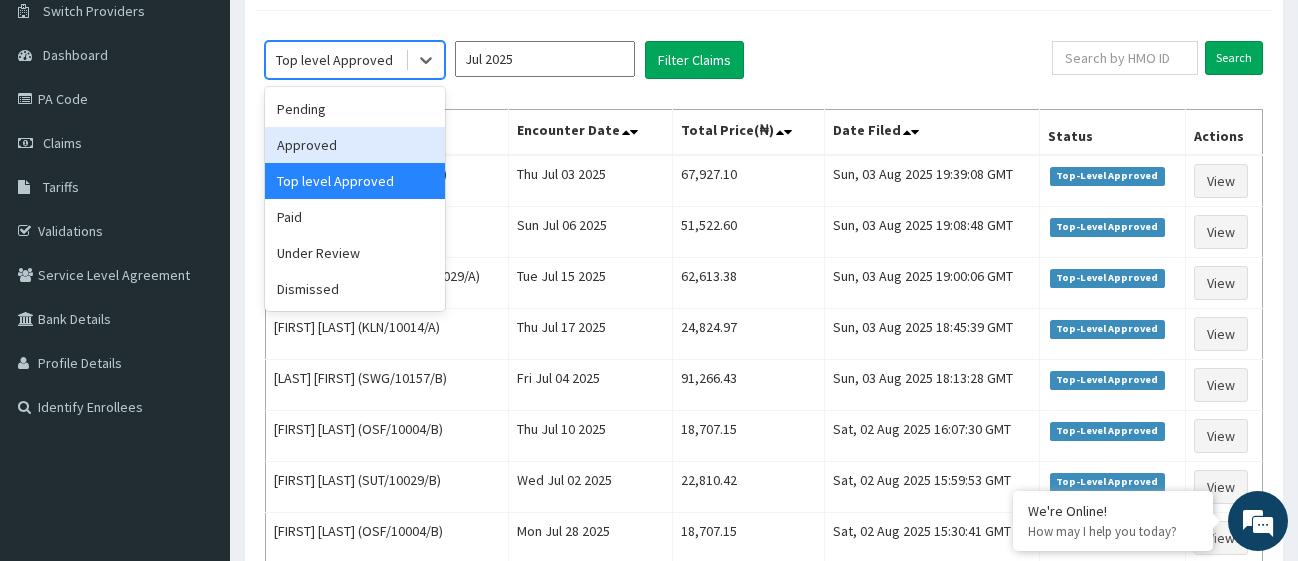 click on "Approved" at bounding box center (355, 145) 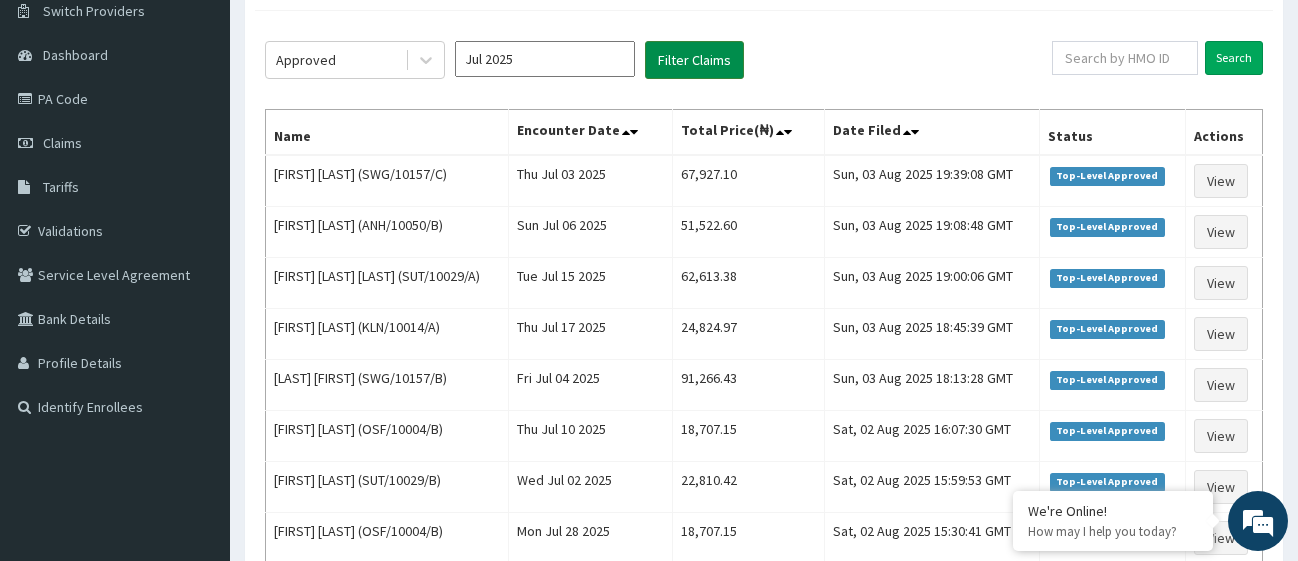 click on "Filter Claims" at bounding box center [694, 60] 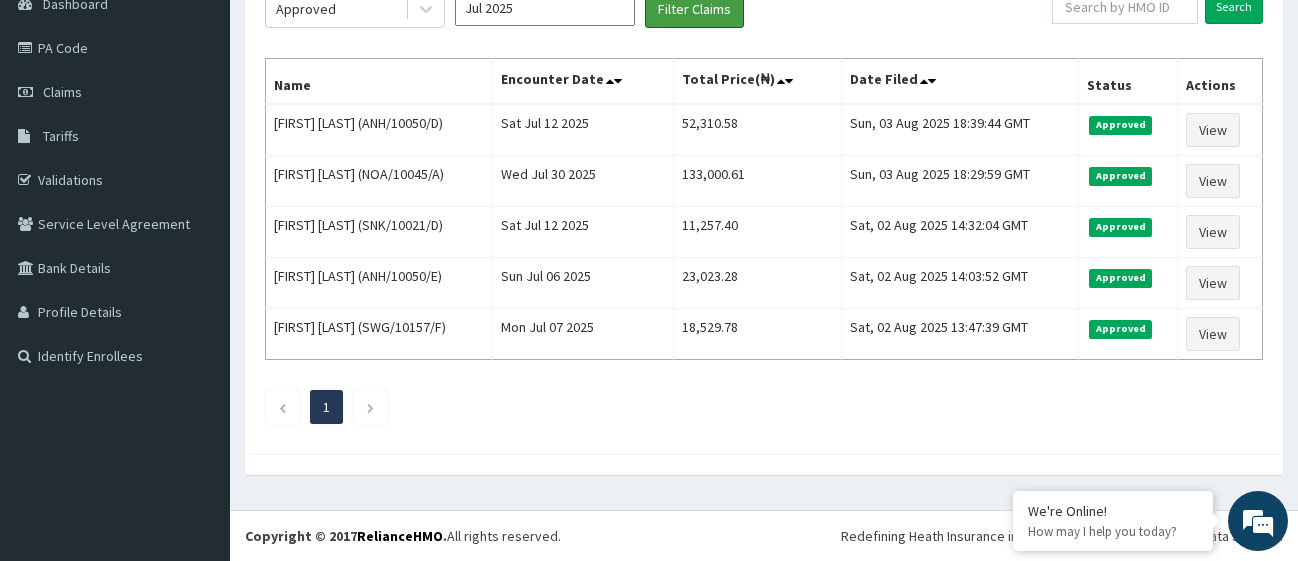 scroll, scrollTop: 112, scrollLeft: 0, axis: vertical 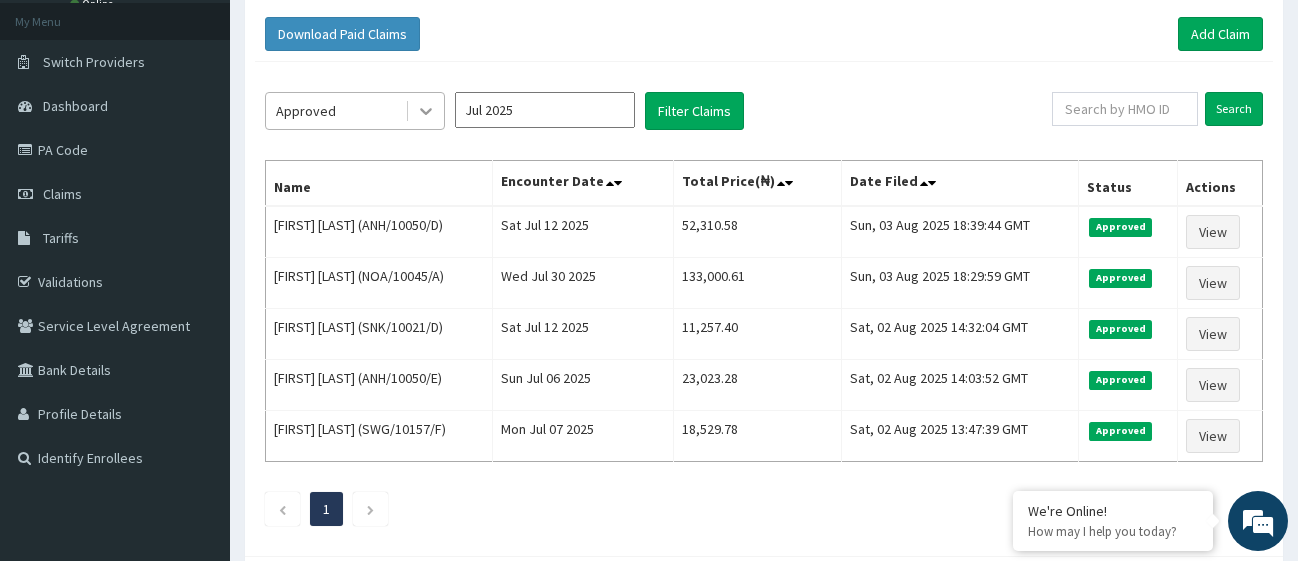 click 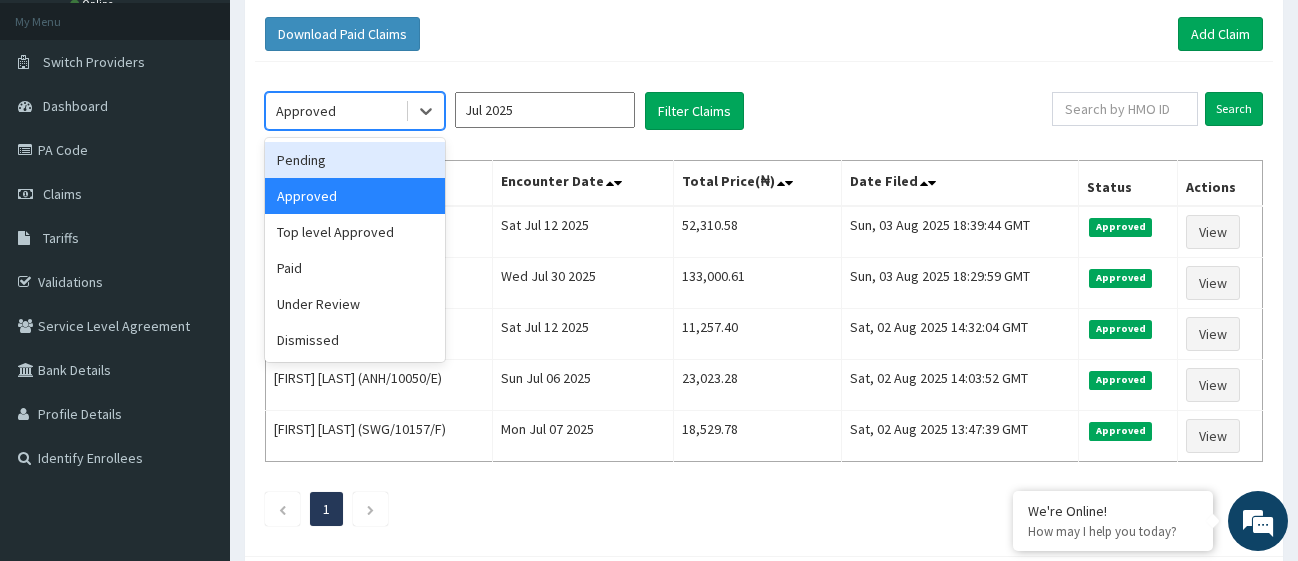 click on "Pending" at bounding box center [355, 160] 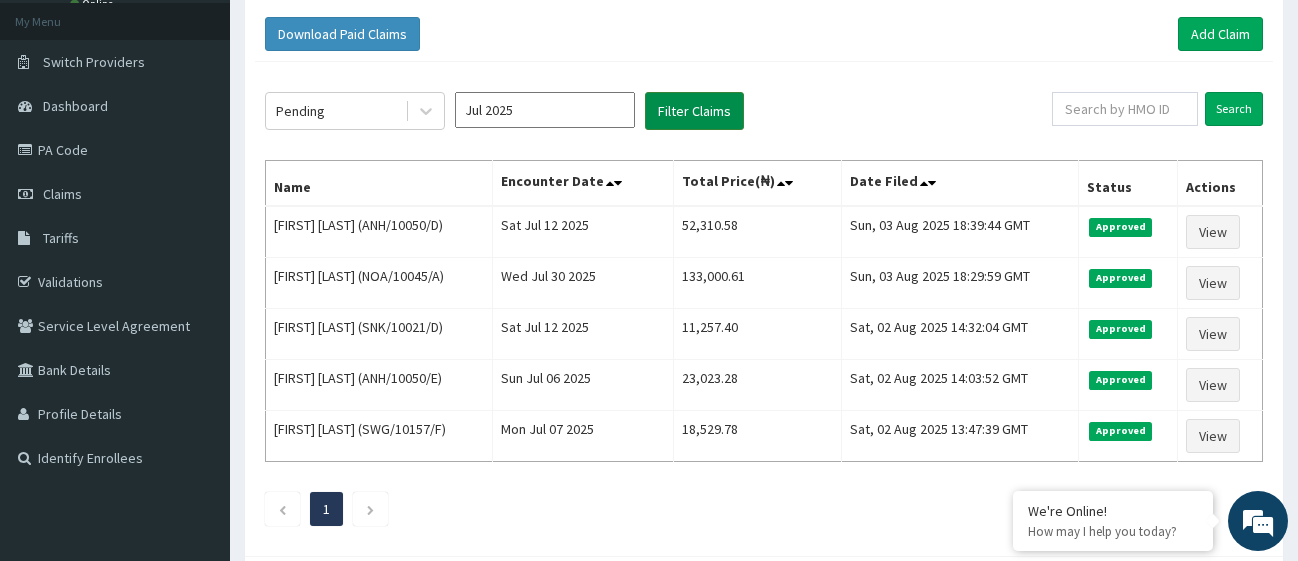 click on "Filter Claims" at bounding box center (694, 111) 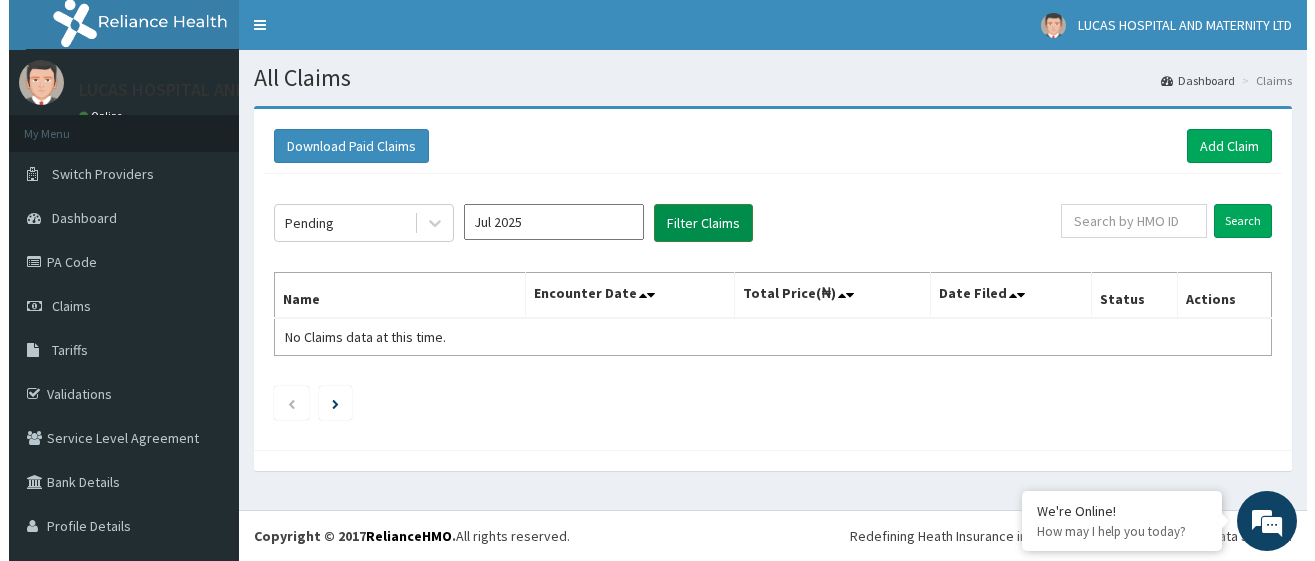 scroll, scrollTop: 0, scrollLeft: 0, axis: both 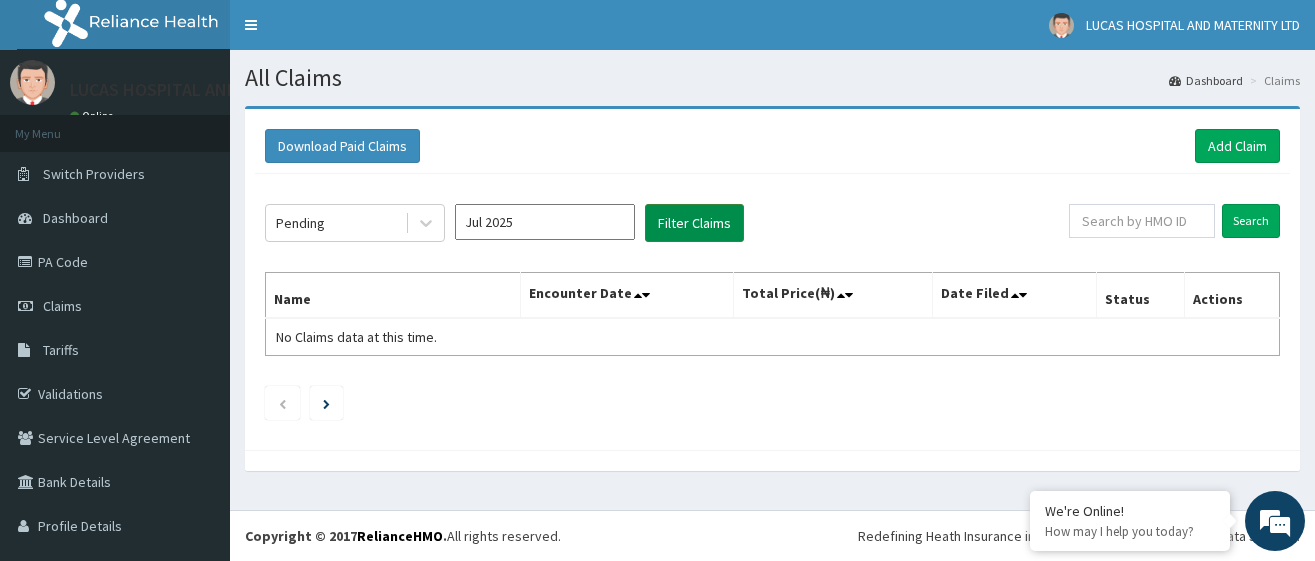 click on "Filter Claims" at bounding box center (694, 223) 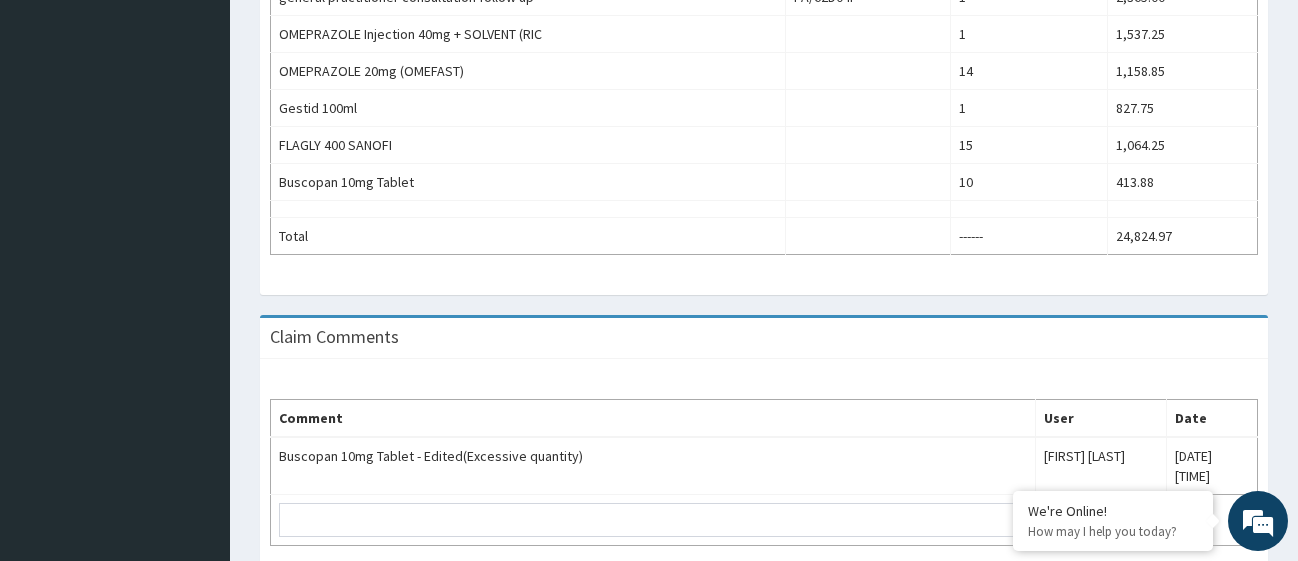 scroll, scrollTop: 1014, scrollLeft: 0, axis: vertical 